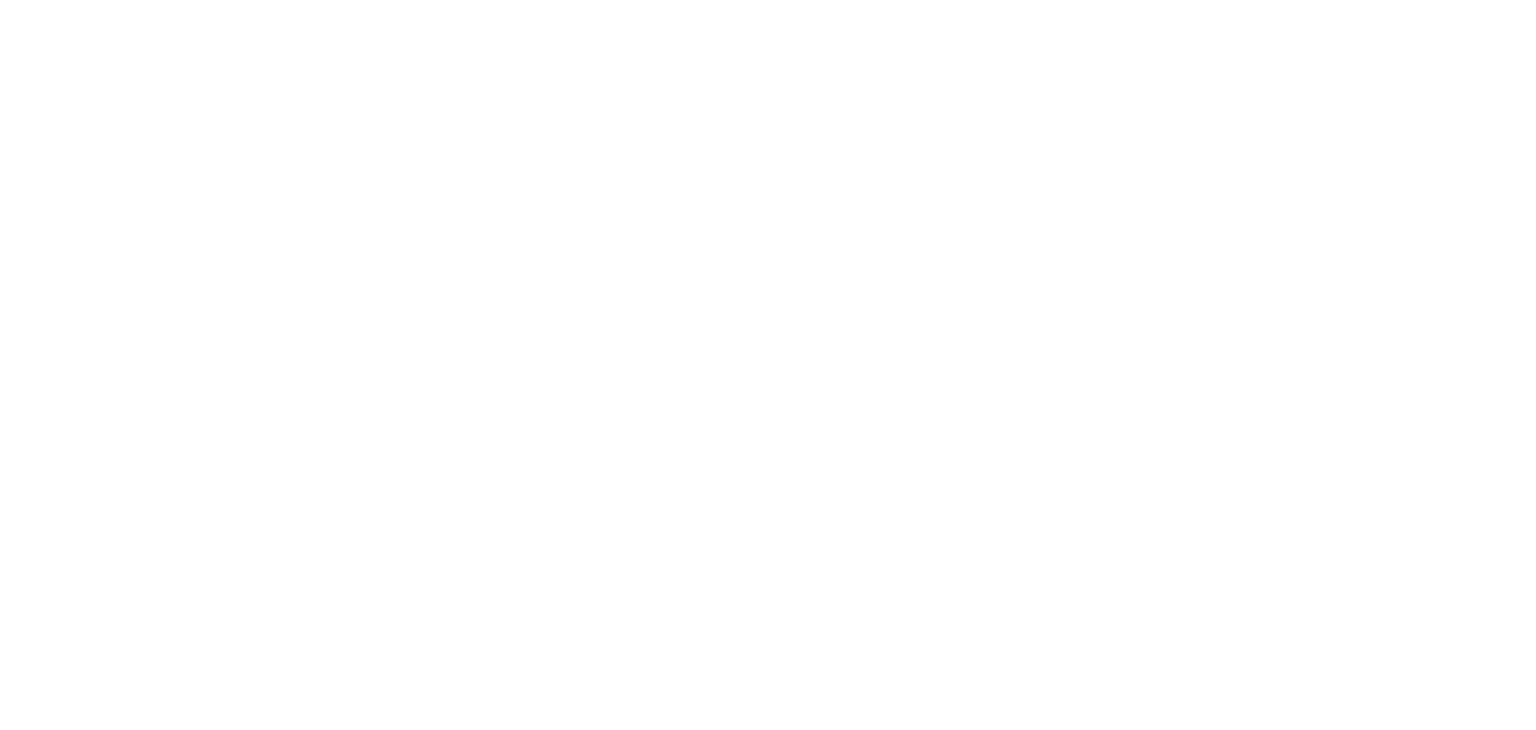 scroll, scrollTop: 0, scrollLeft: 0, axis: both 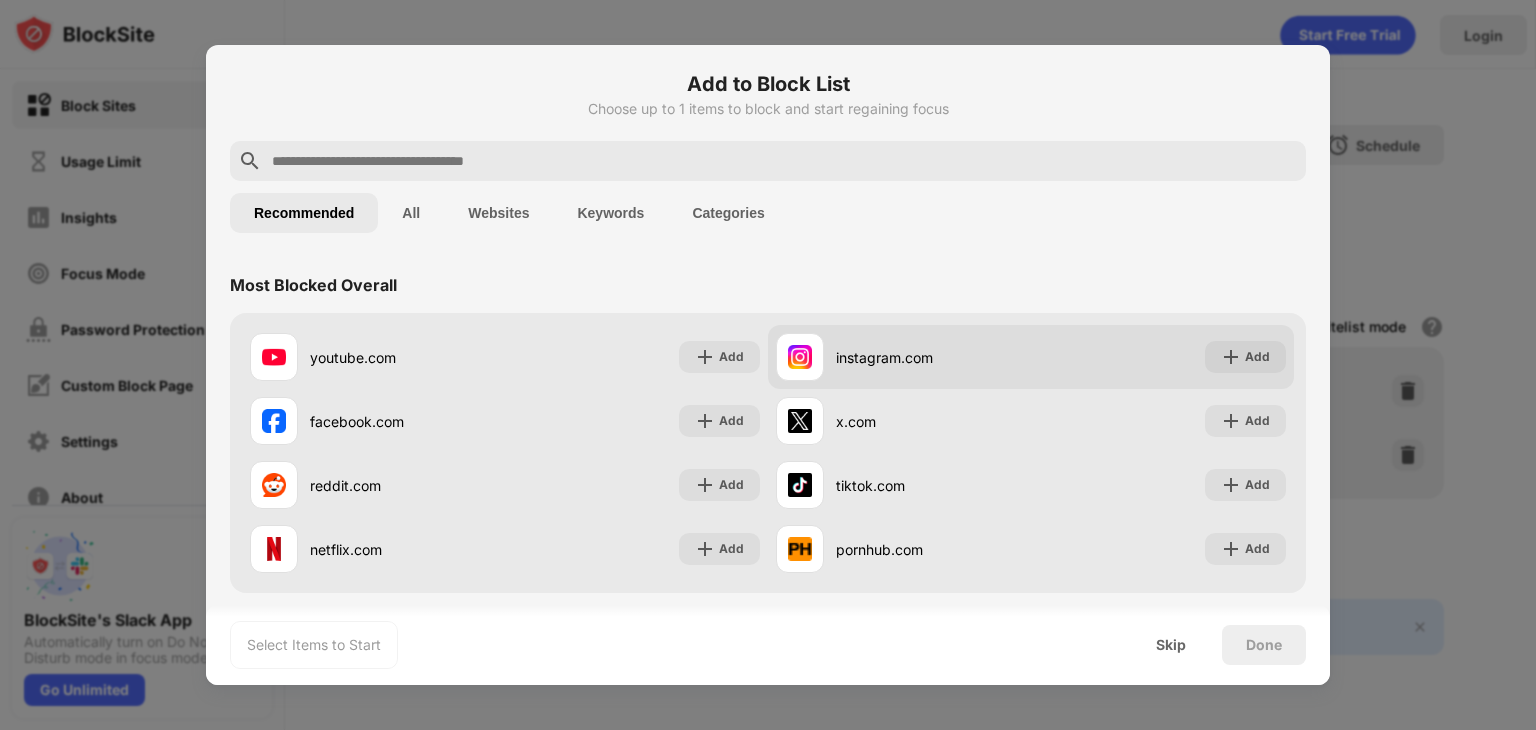 click on "instagram.com" at bounding box center (903, 357) 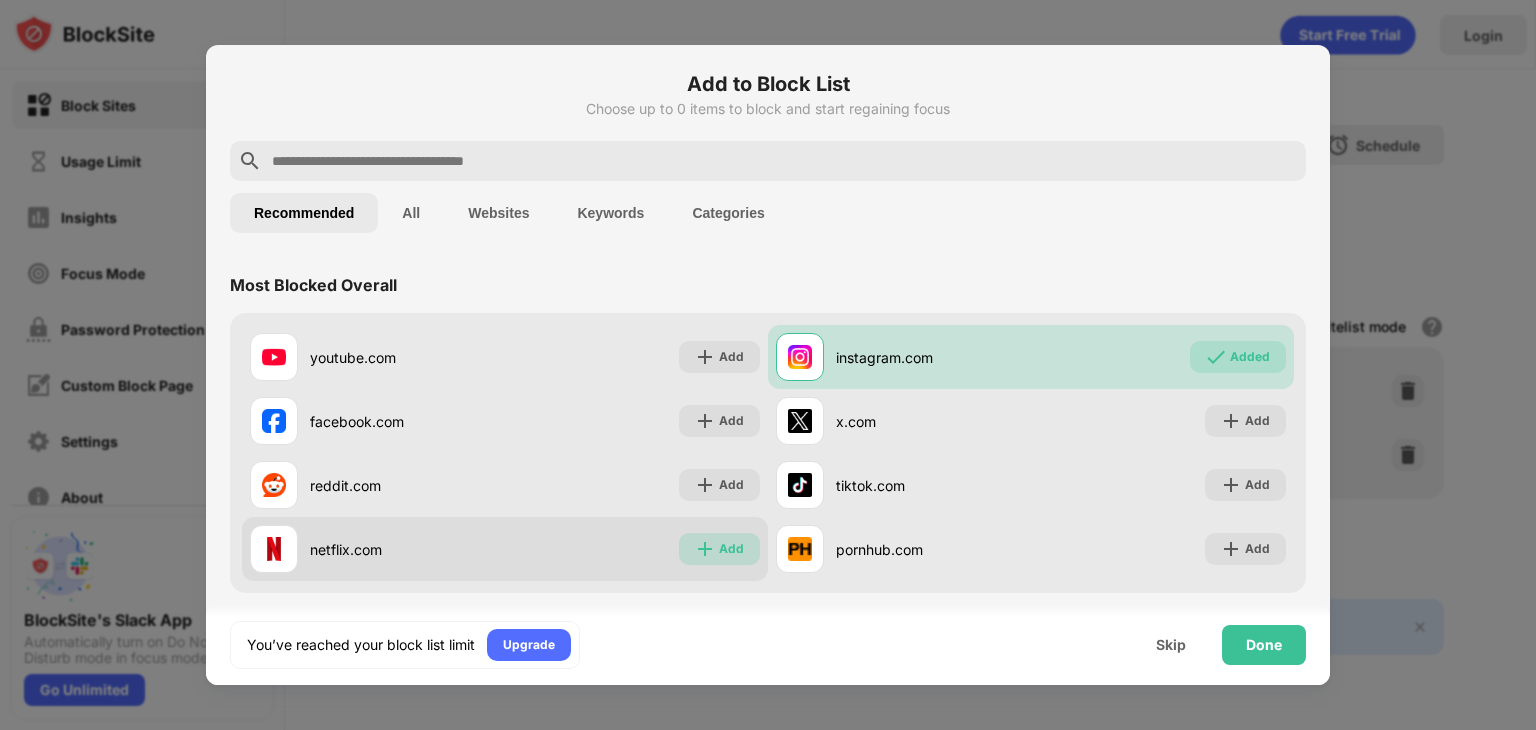 click at bounding box center [705, 549] 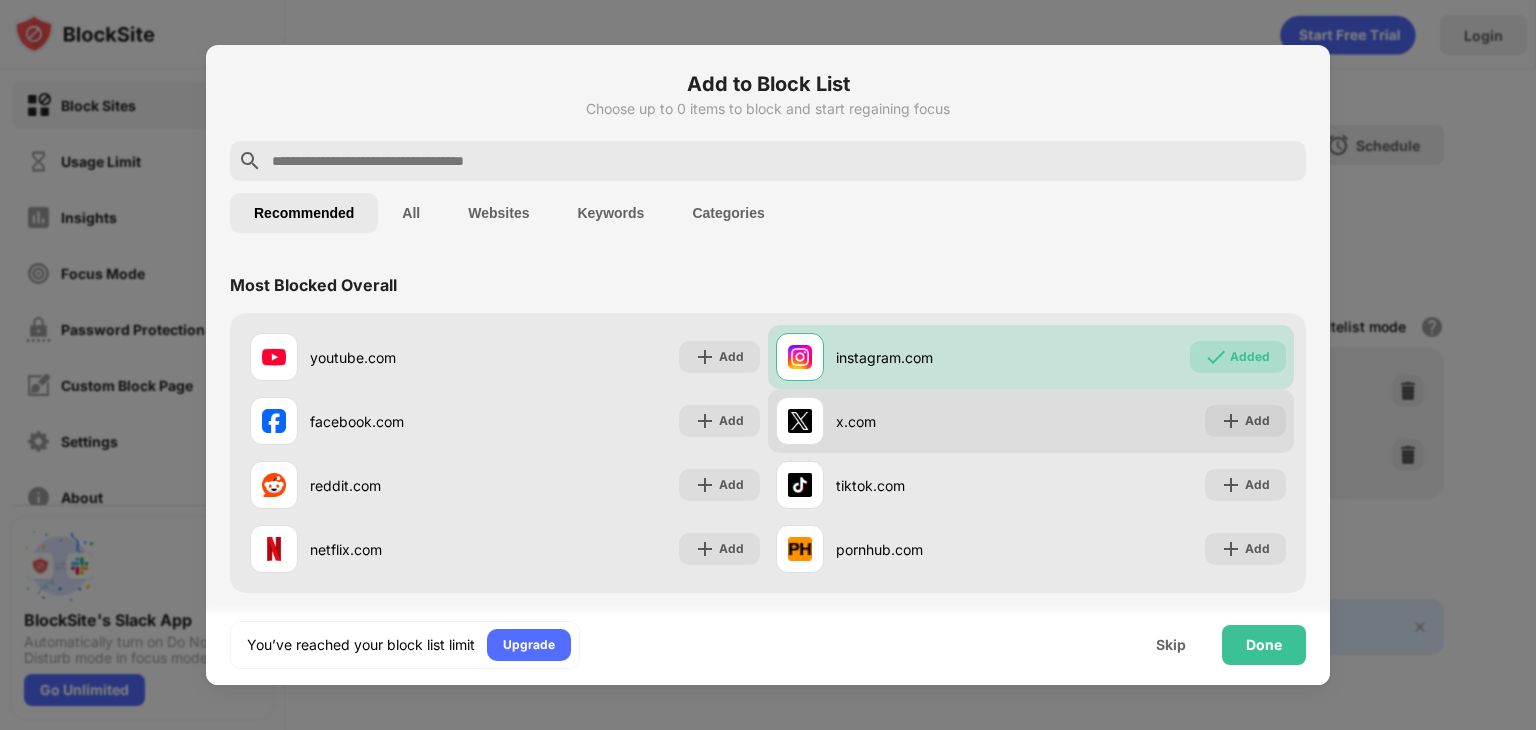 click on "x.com" at bounding box center (903, 421) 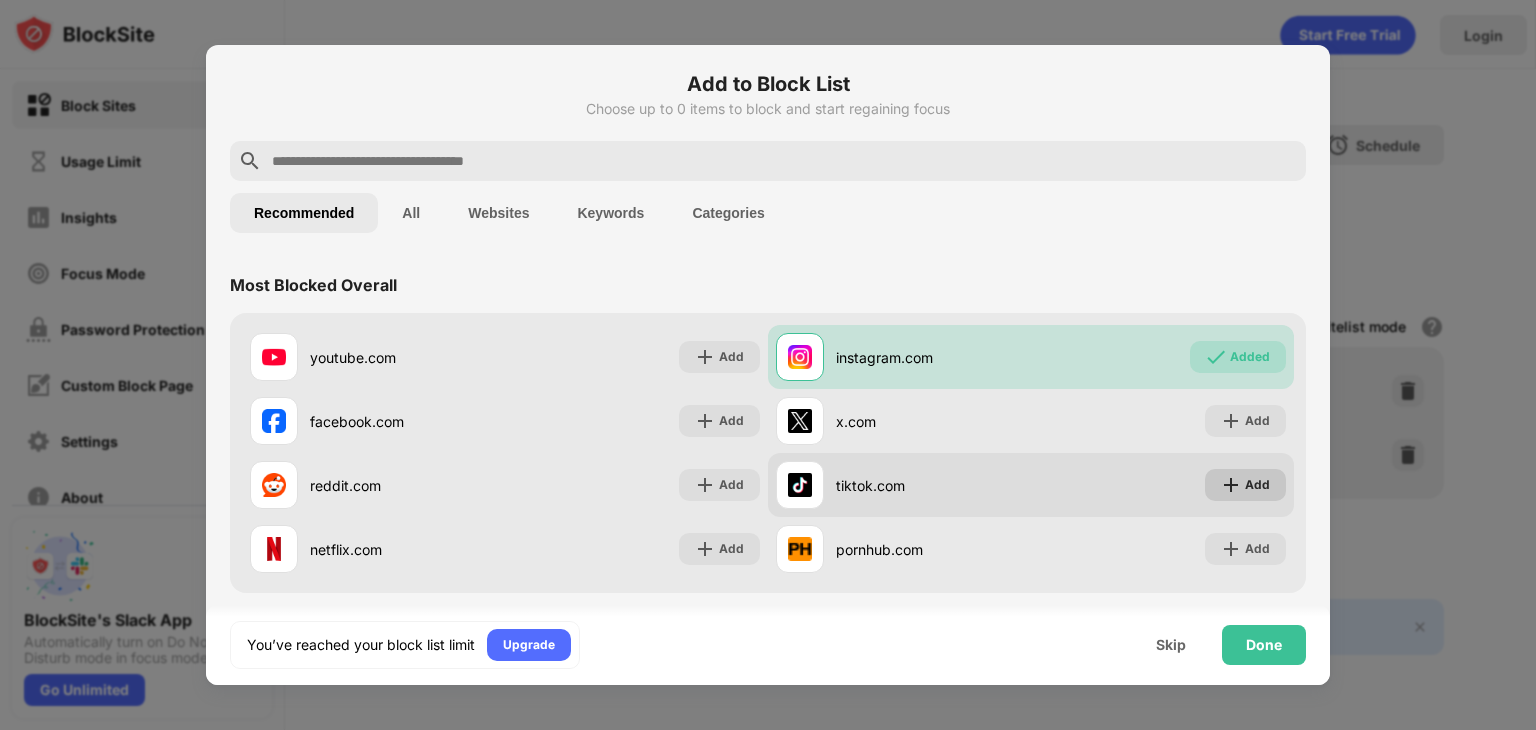 click on "Add" at bounding box center [1245, 485] 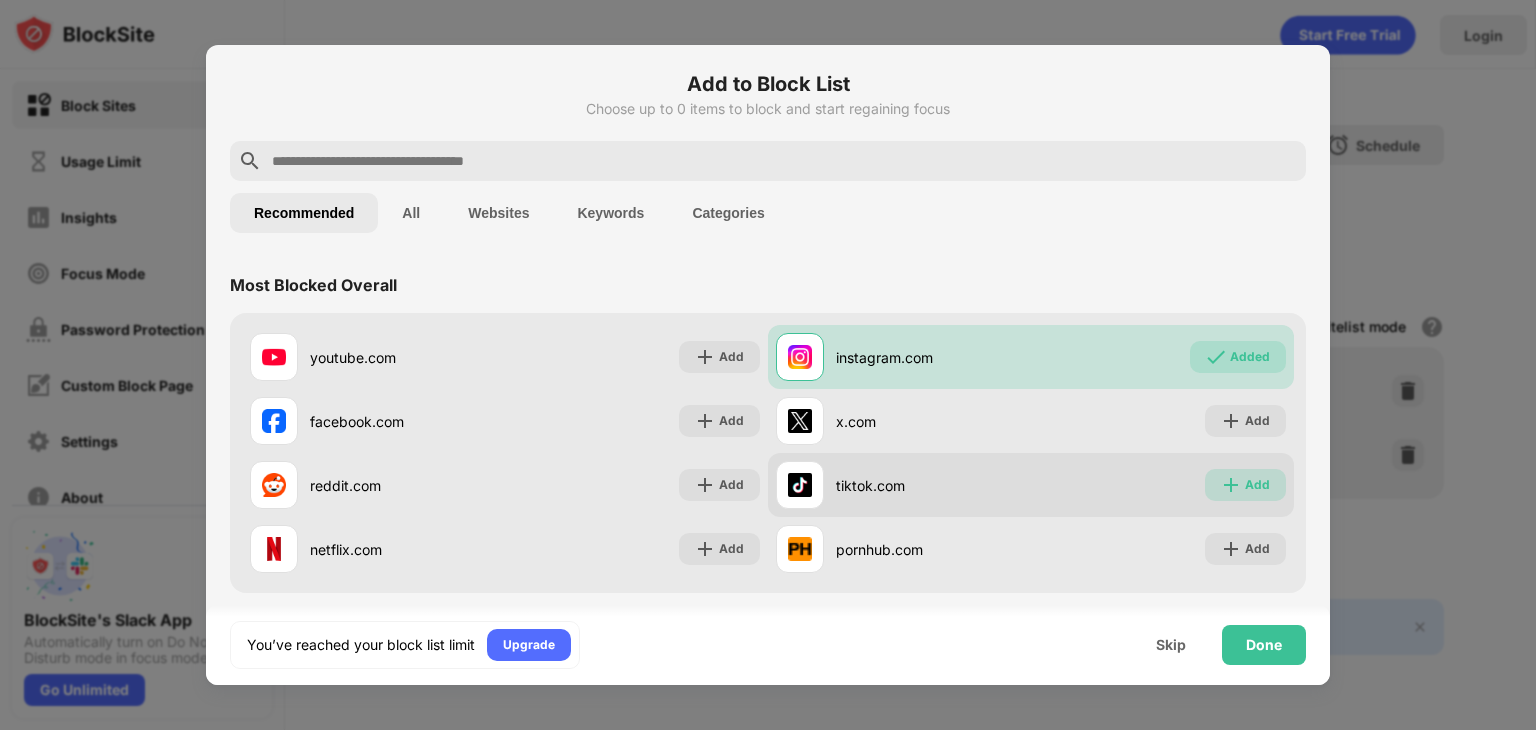 click on "Add" at bounding box center (1245, 485) 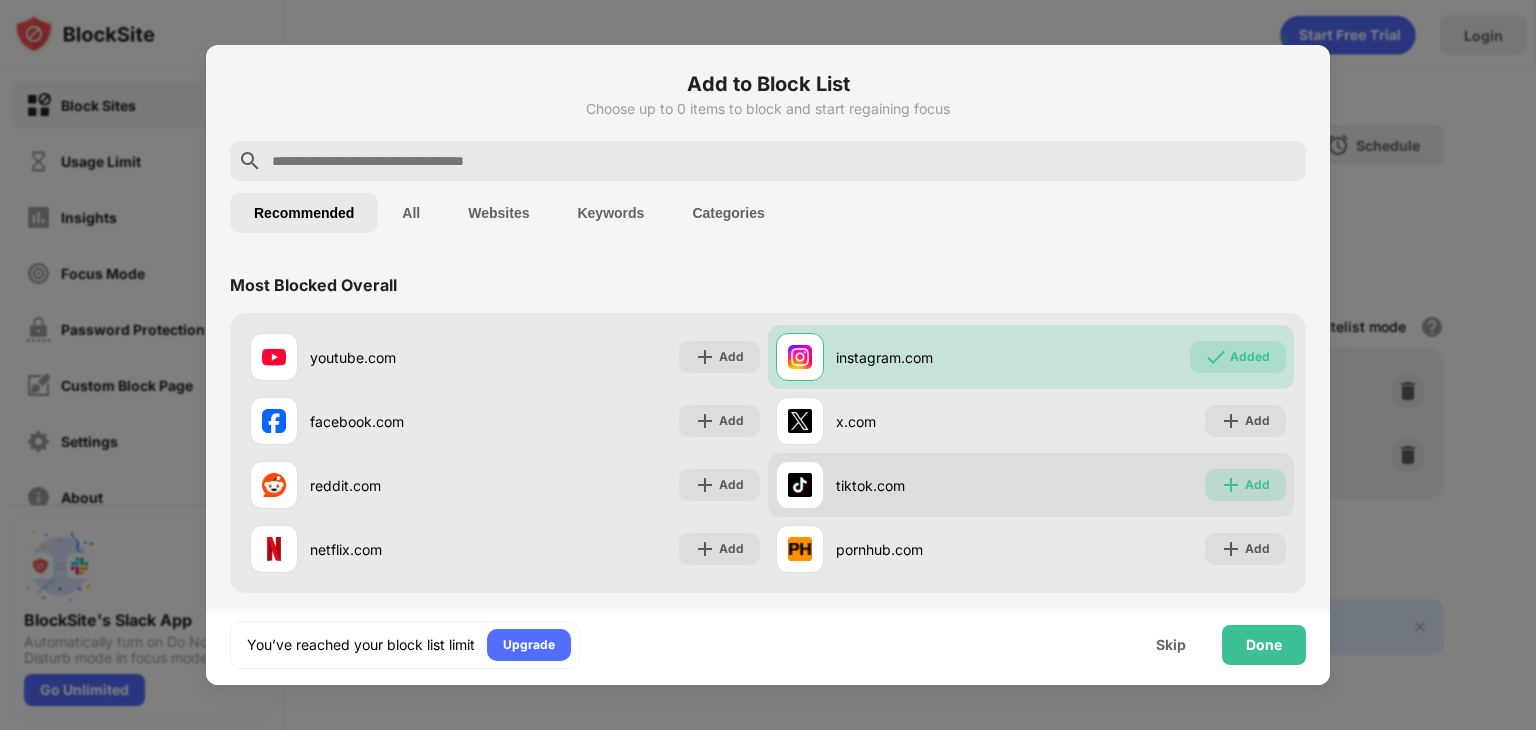 click on "Add" at bounding box center (1245, 485) 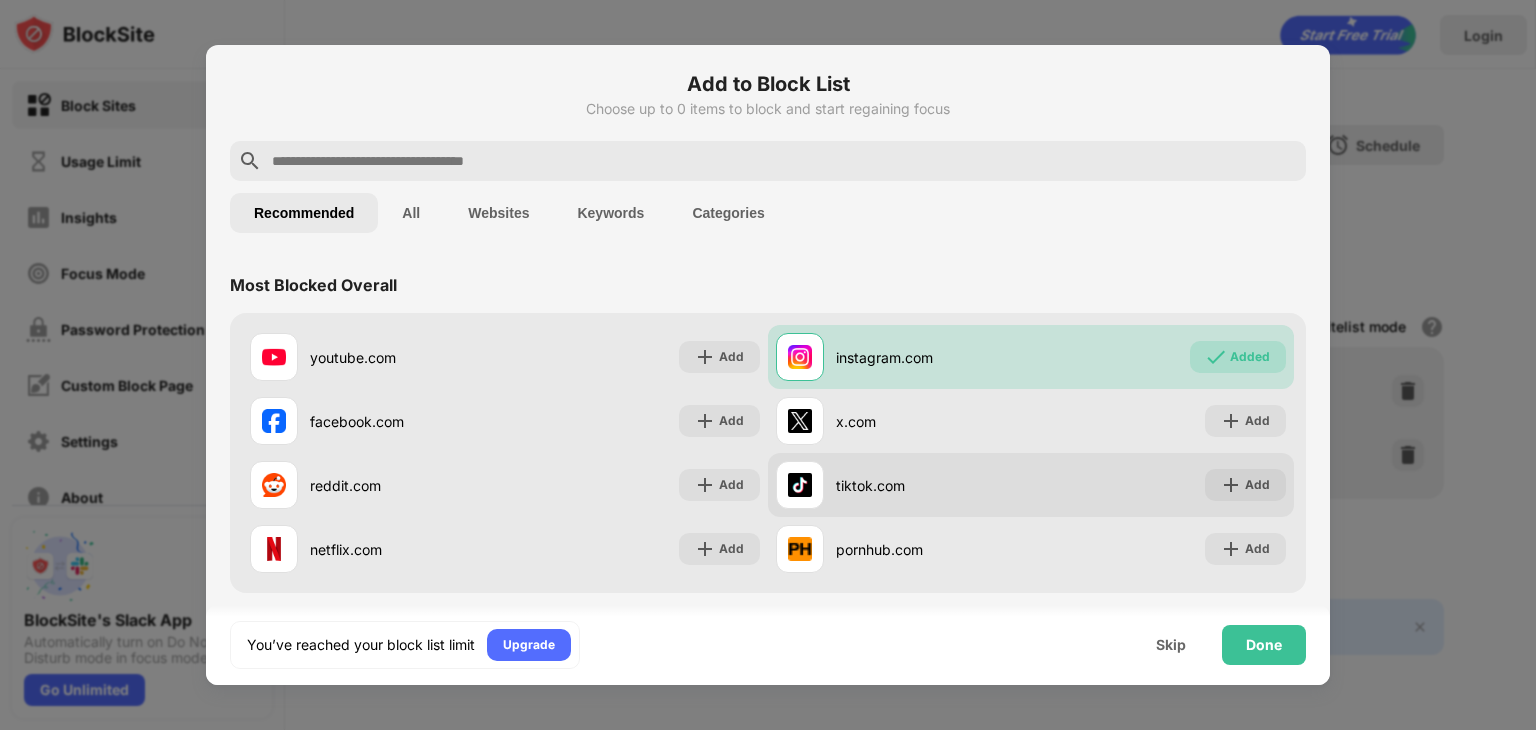 click on "tiktok.com Add" at bounding box center (1031, 485) 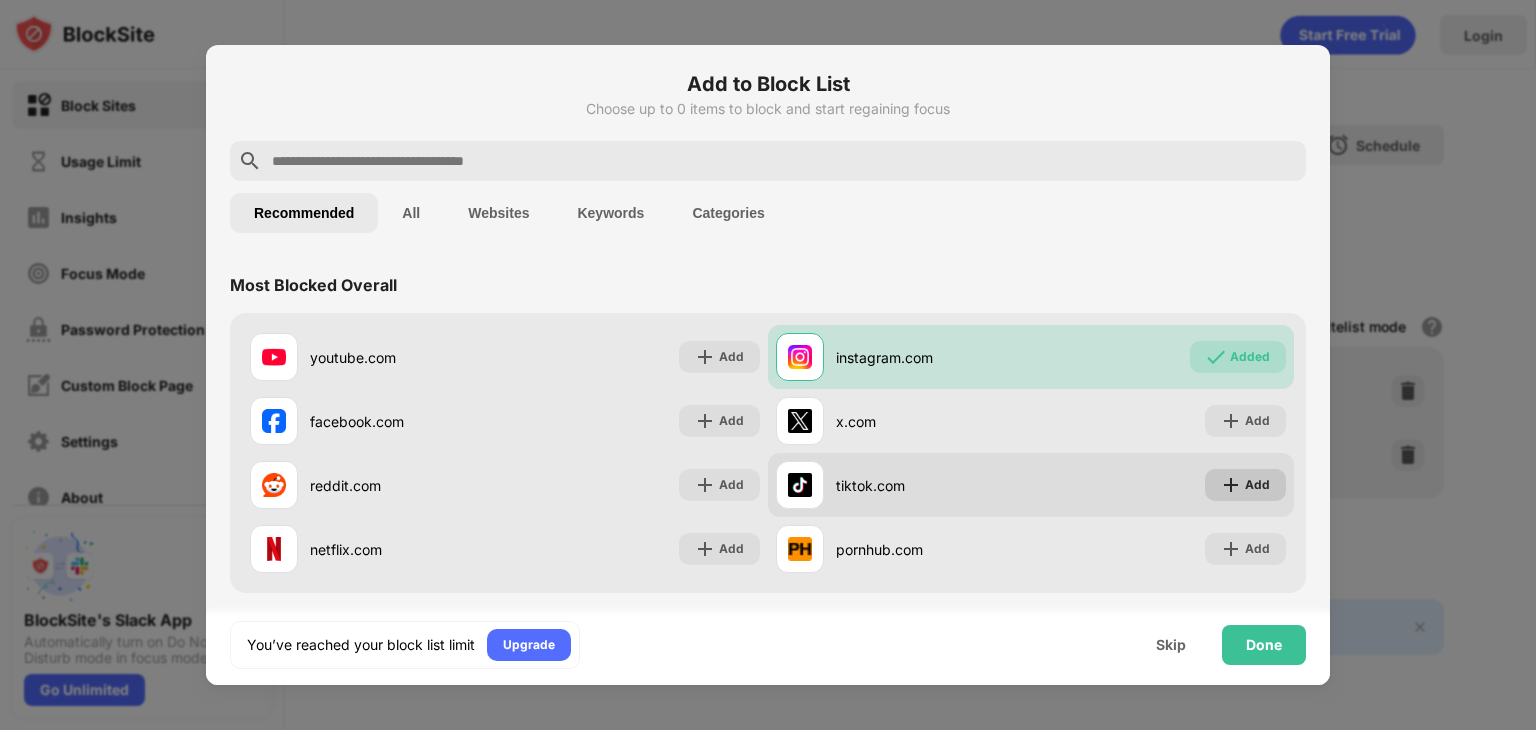 click on "Add" at bounding box center (1257, 485) 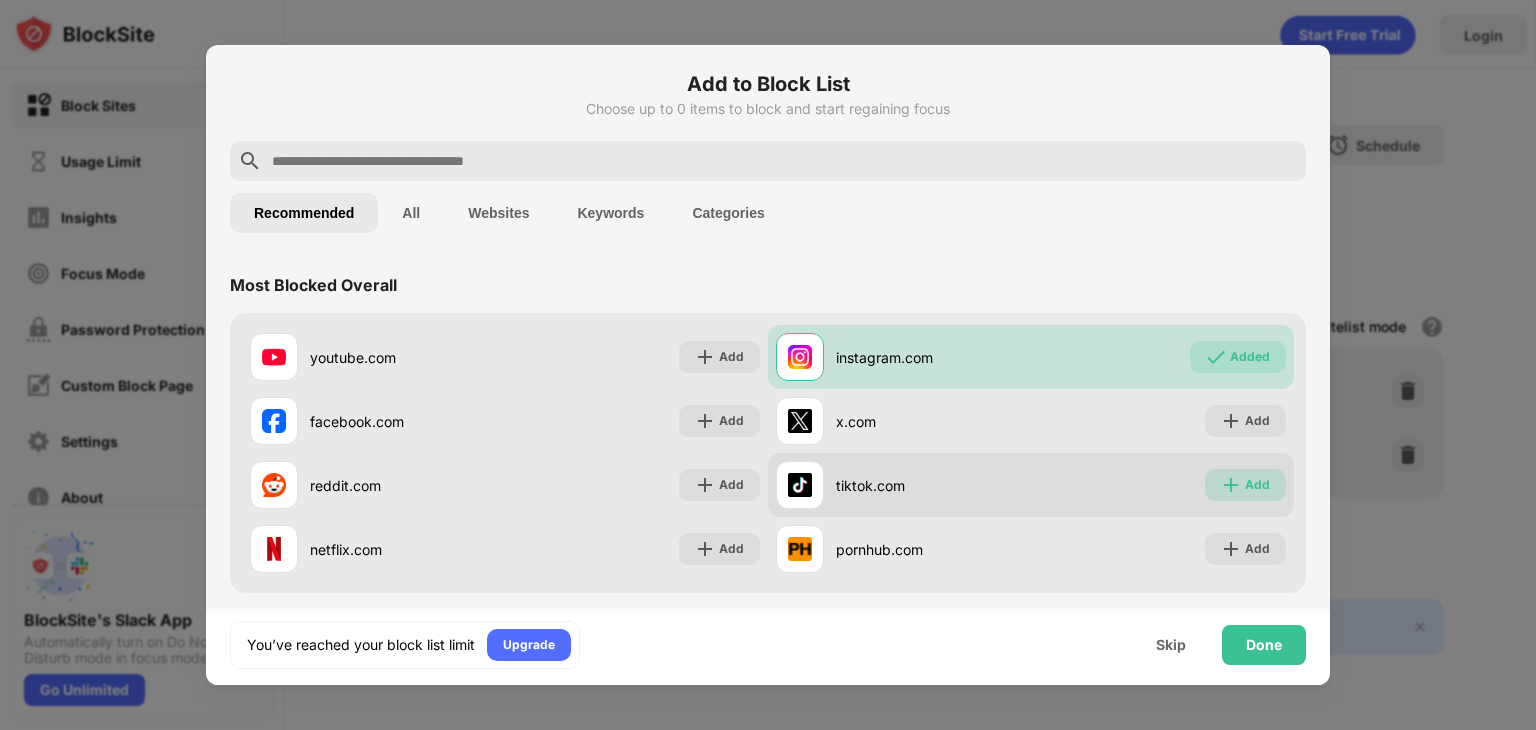 click on "Add" at bounding box center [1257, 485] 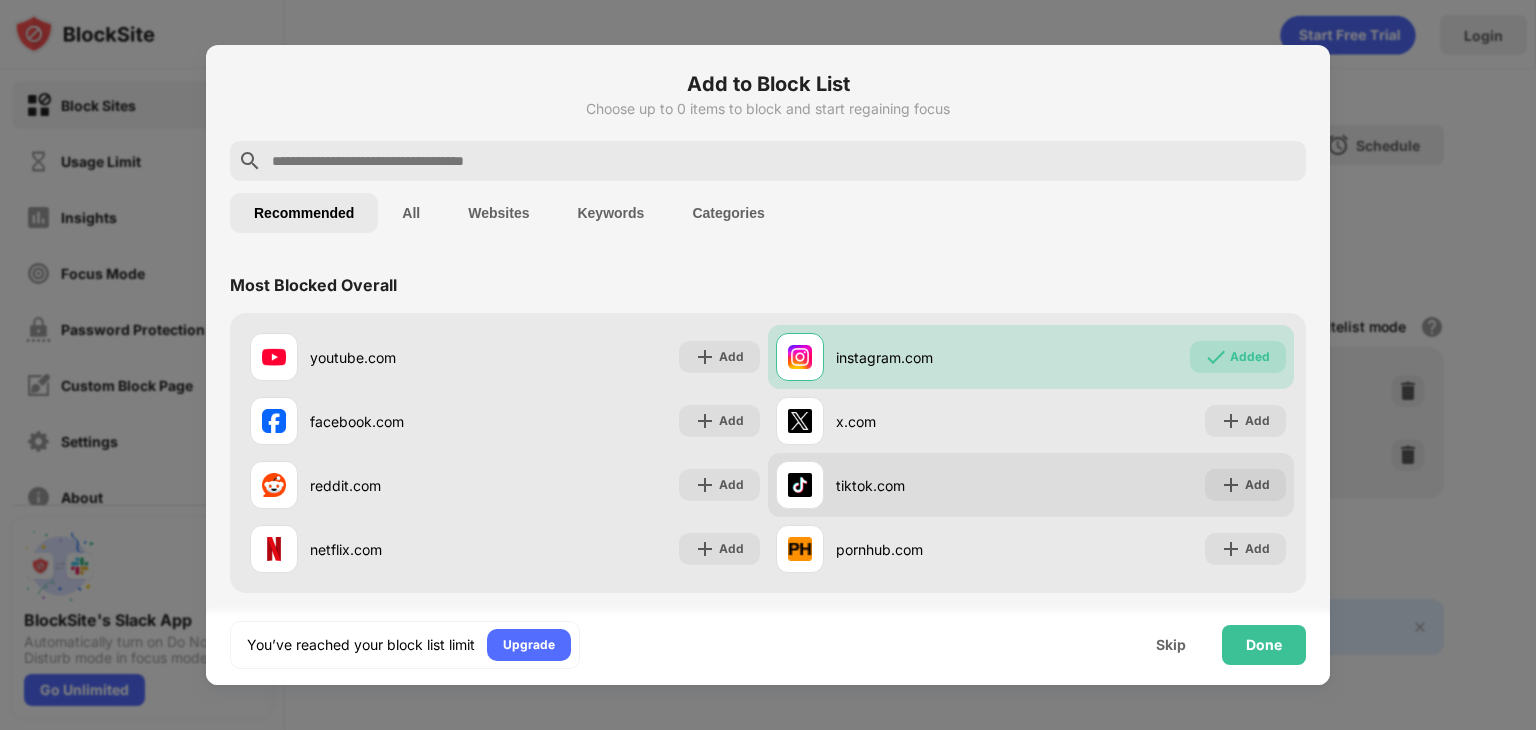 click on "Add" at bounding box center [1257, 485] 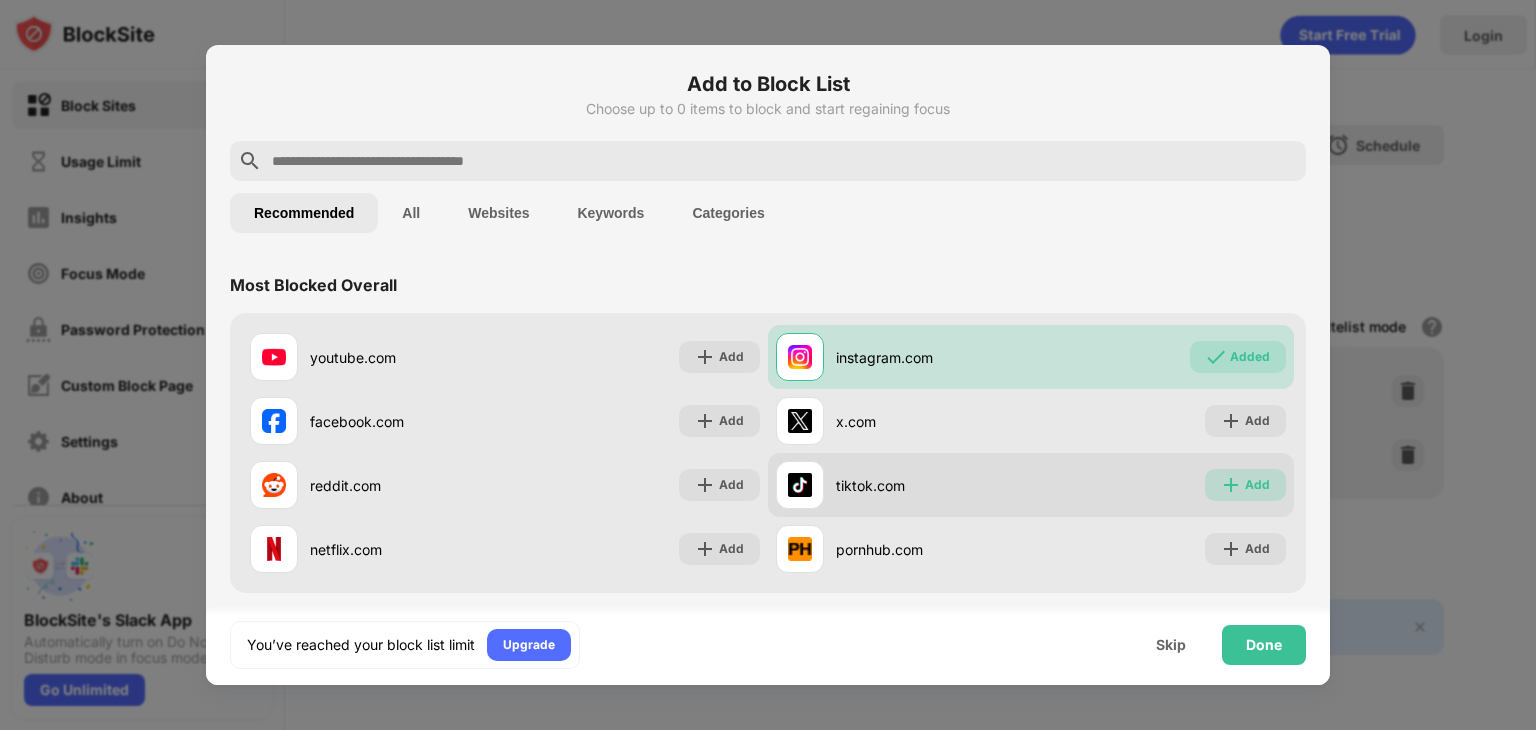 click on "Add" at bounding box center [1257, 485] 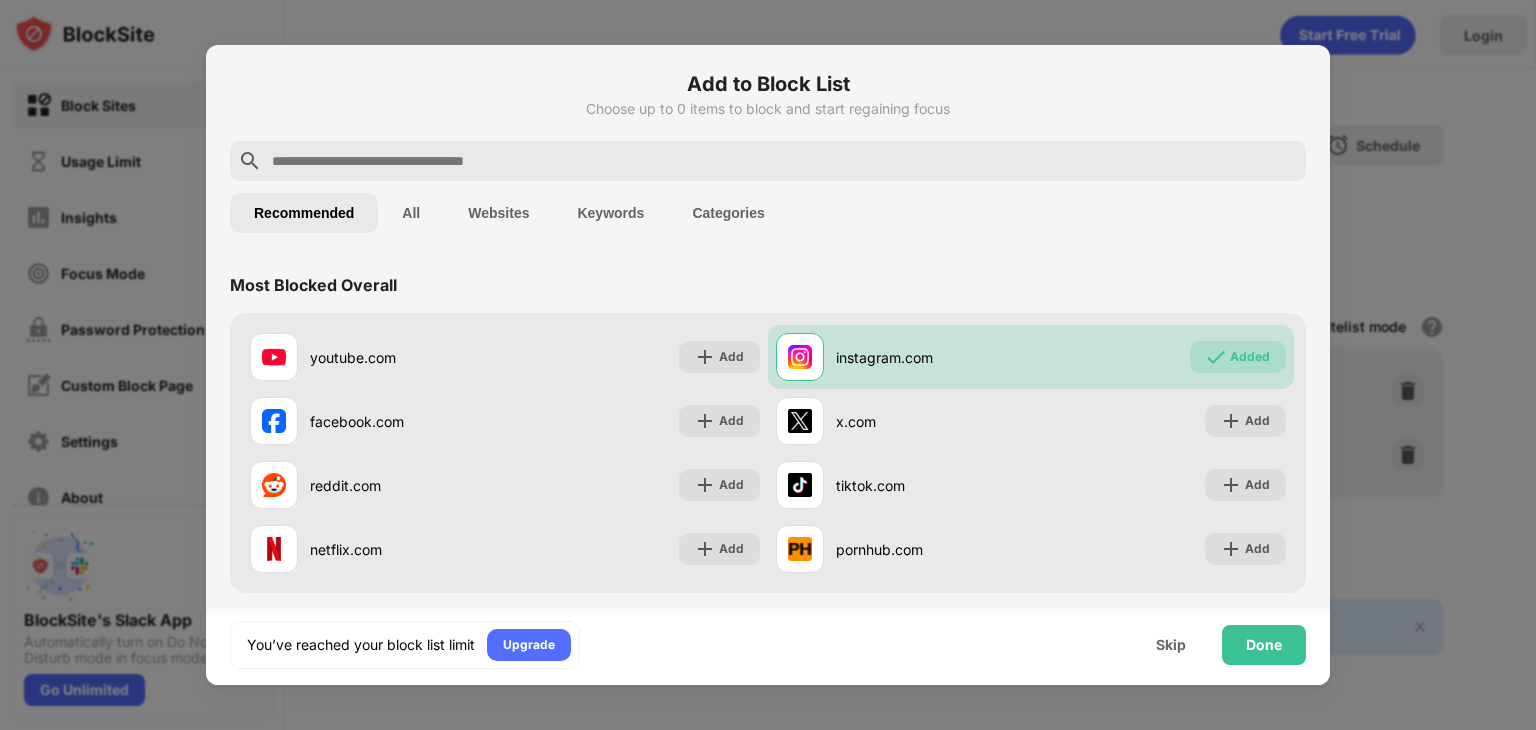 click on "Websites" at bounding box center (498, 213) 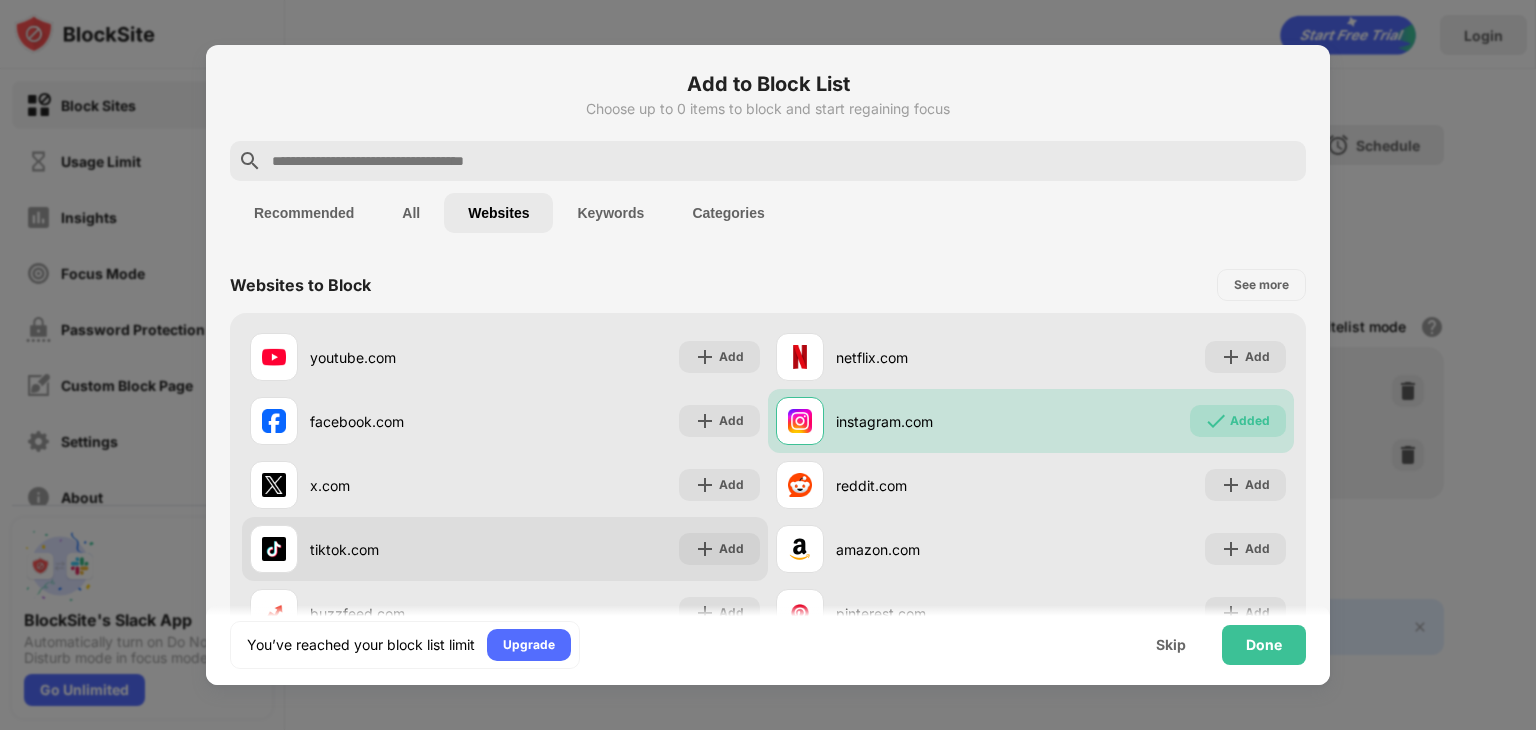 click on "Add" at bounding box center [731, 549] 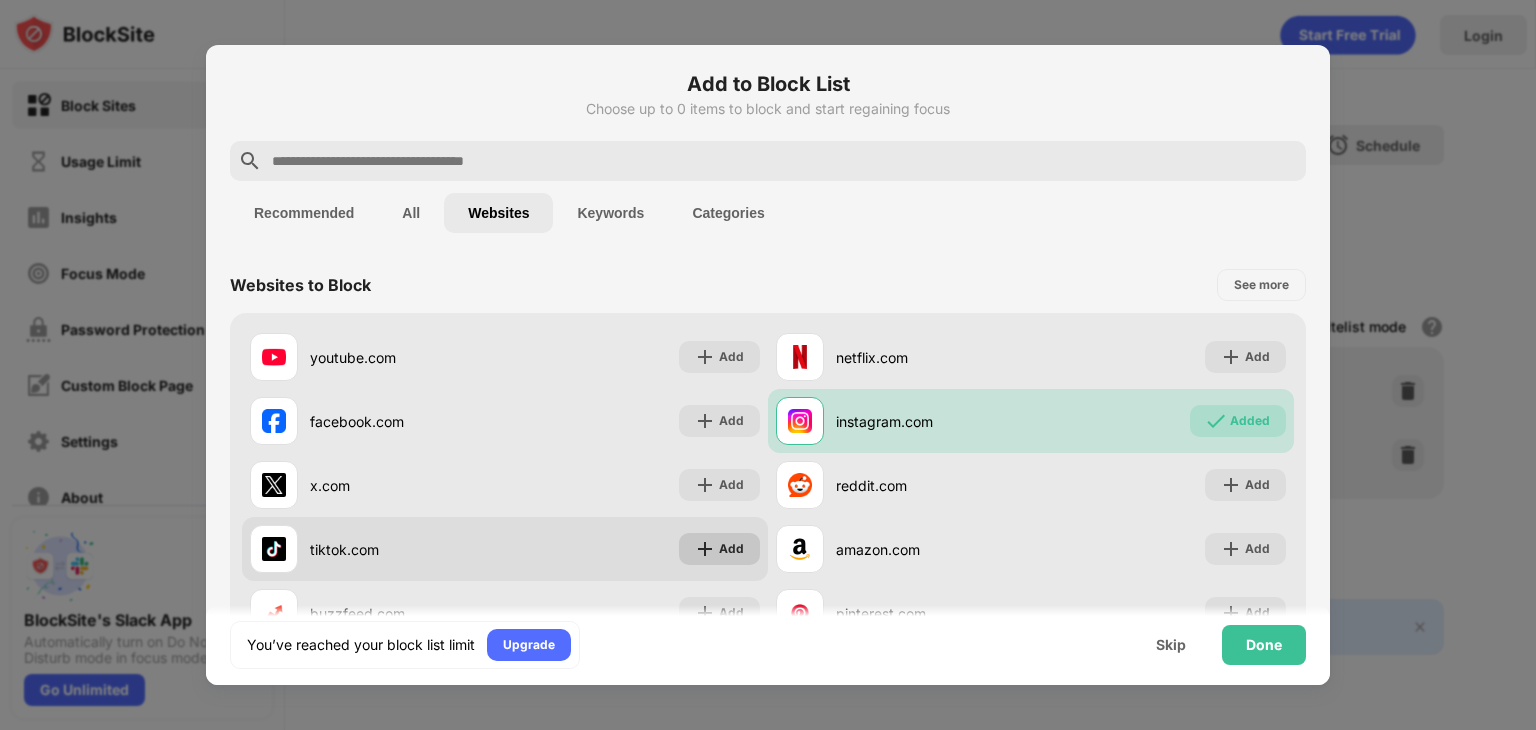 click at bounding box center [705, 549] 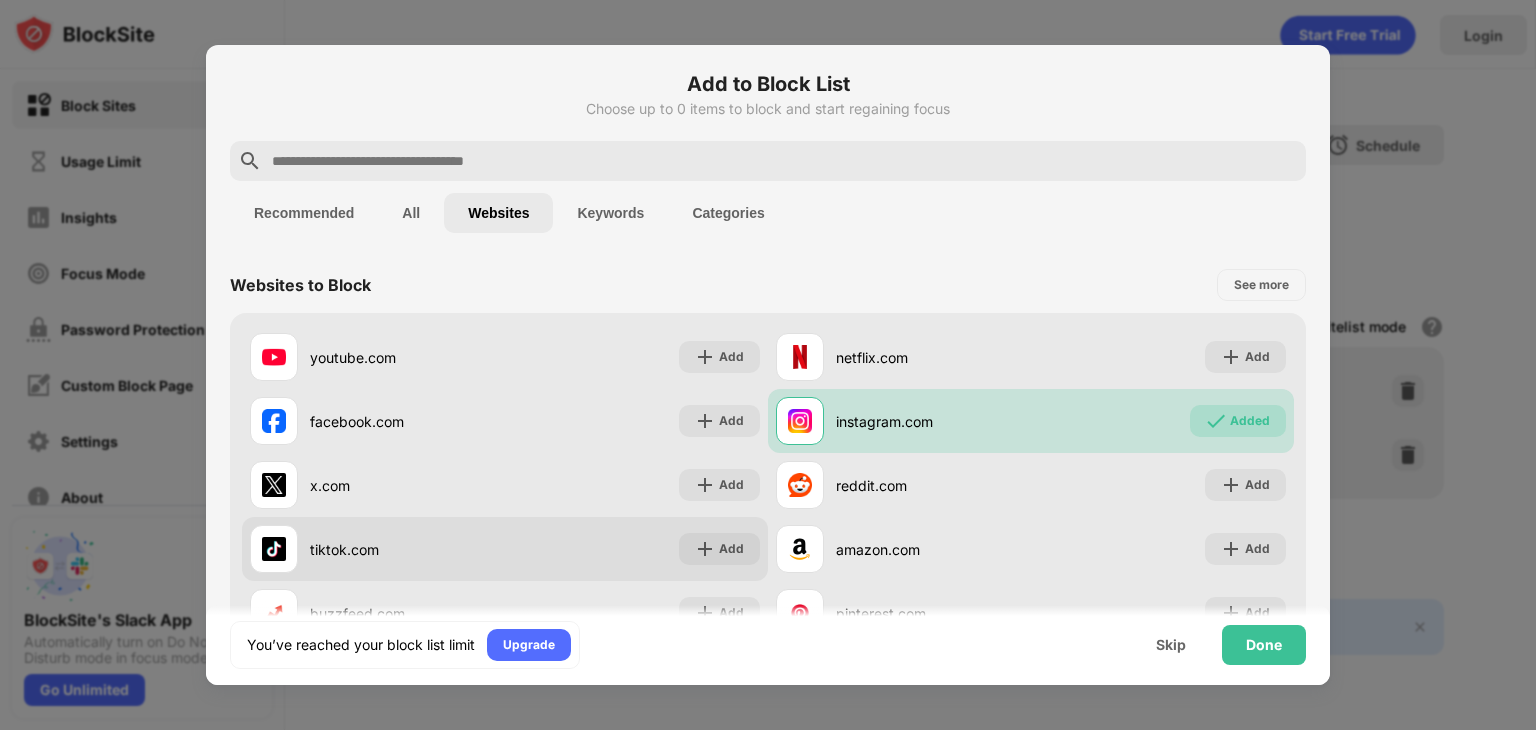 click at bounding box center (705, 549) 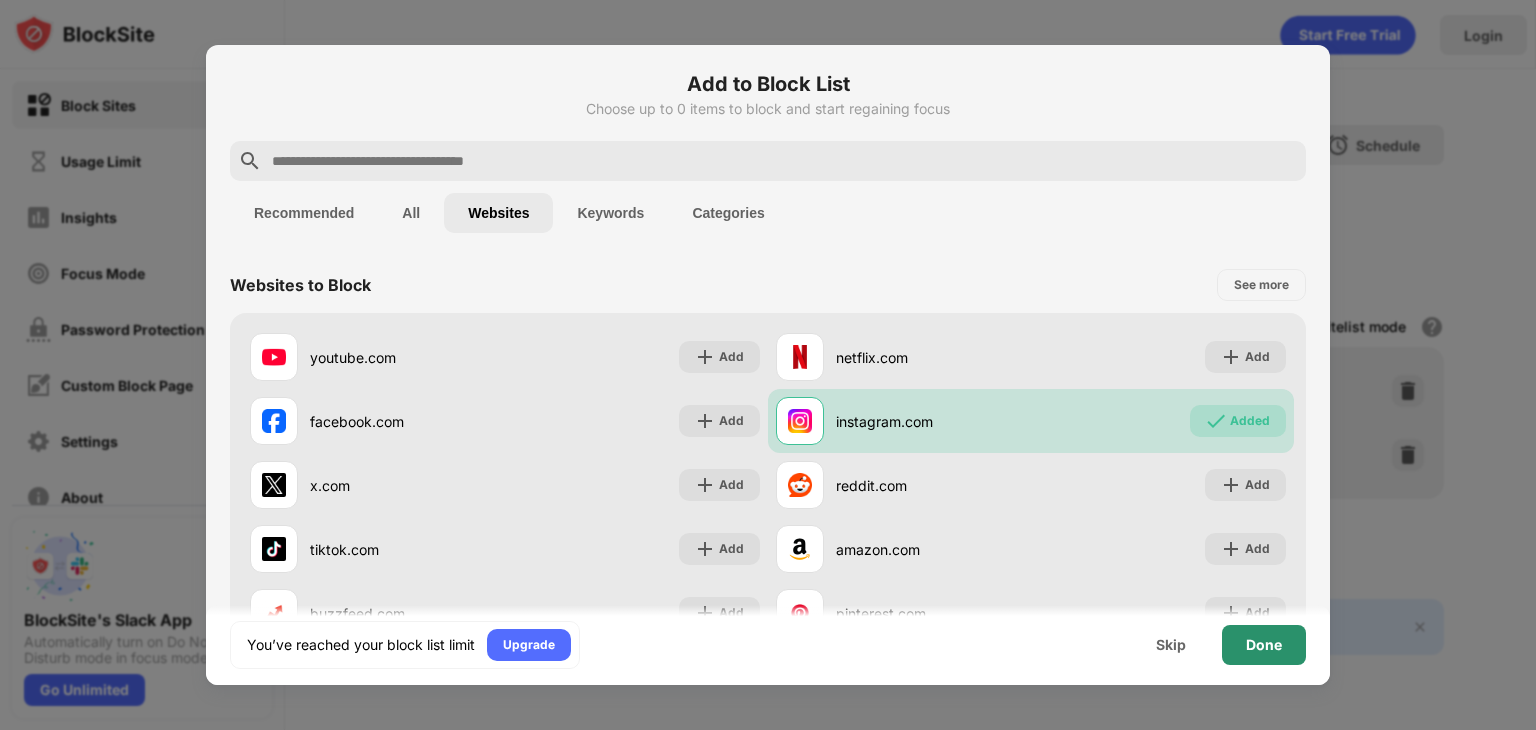 drag, startPoint x: 689, startPoint y: 553, endPoint x: 1254, endPoint y: 637, distance: 571.21014 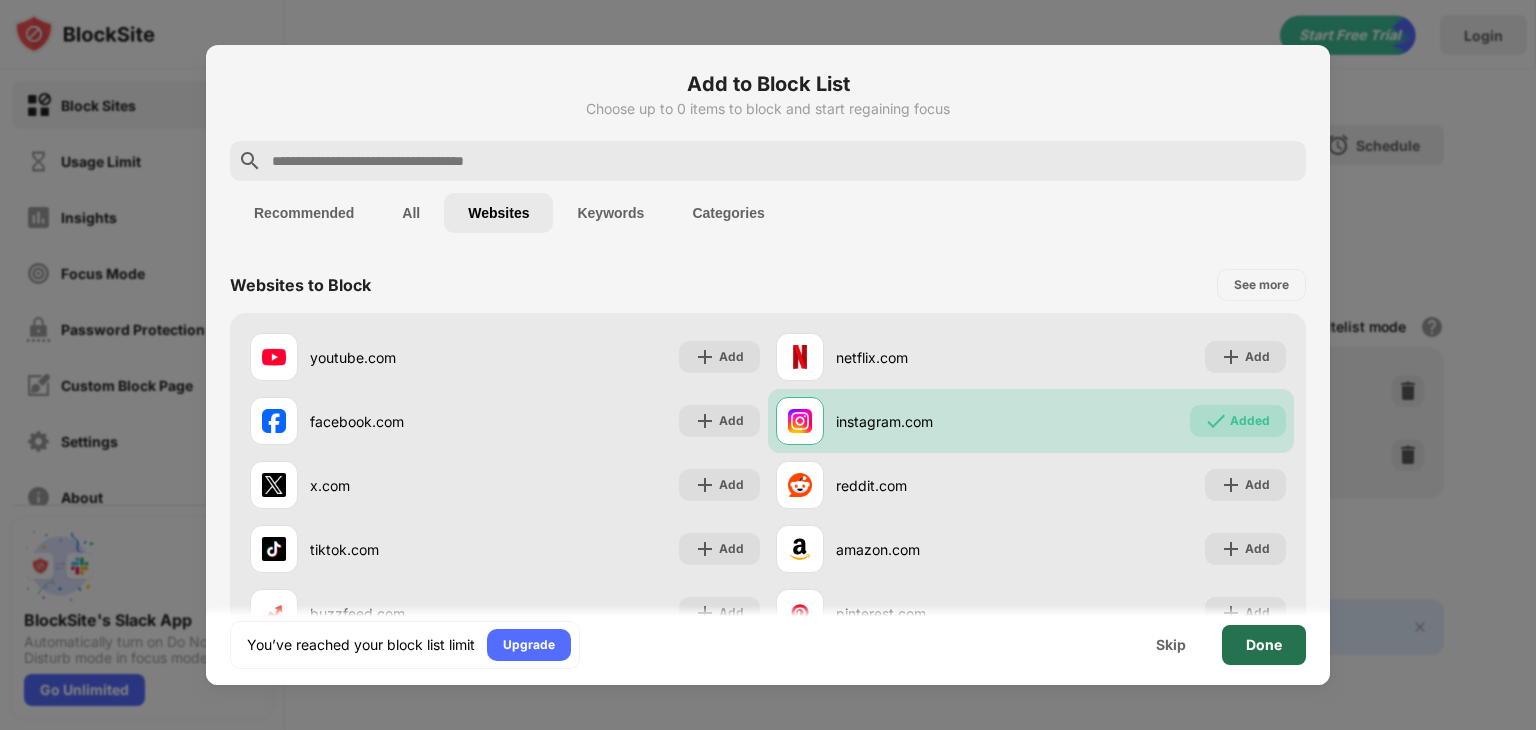 click on "Done" at bounding box center (1264, 645) 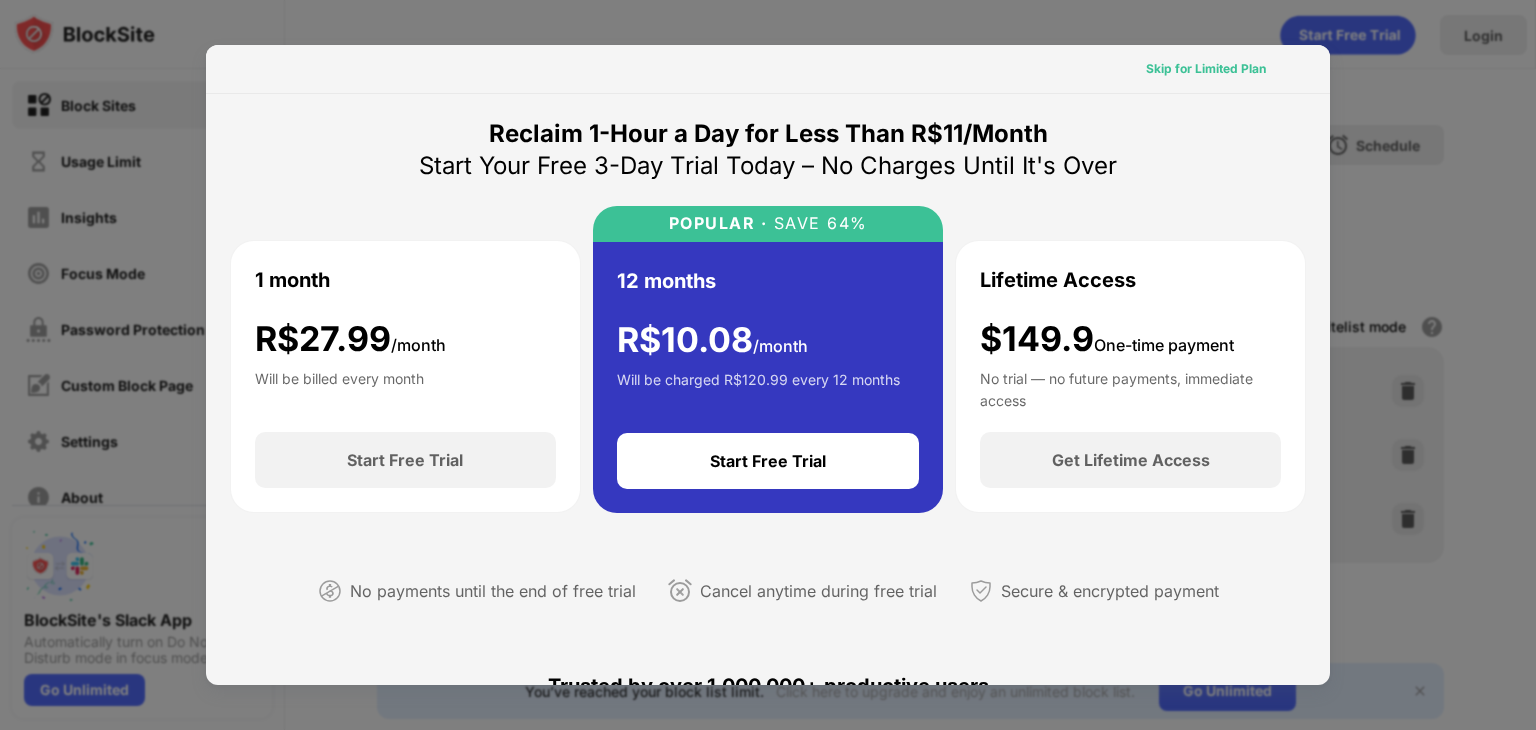 click on "Skip for Limited Plan" at bounding box center [1206, 69] 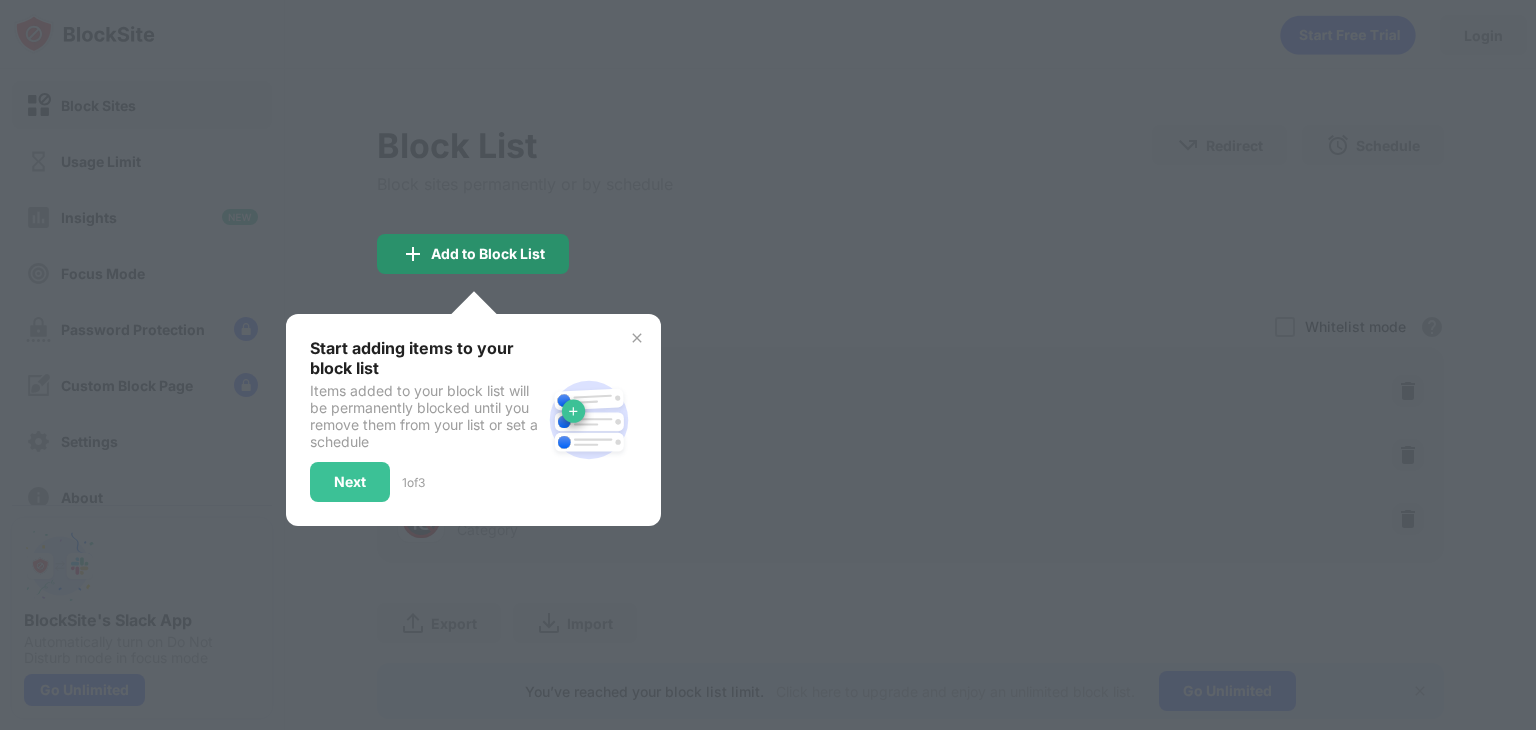 click on "Add to Block List" at bounding box center [488, 254] 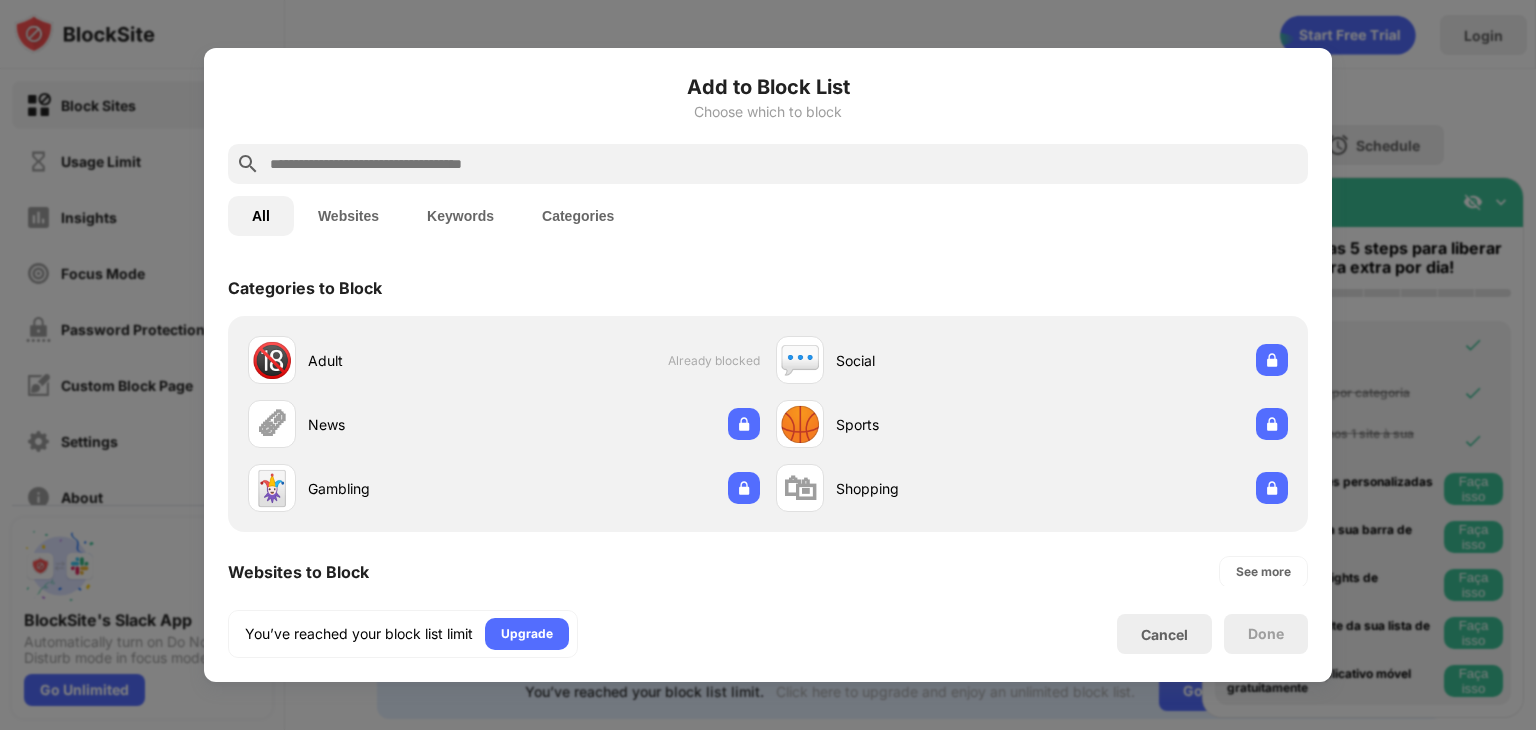 click on "Websites" at bounding box center (348, 216) 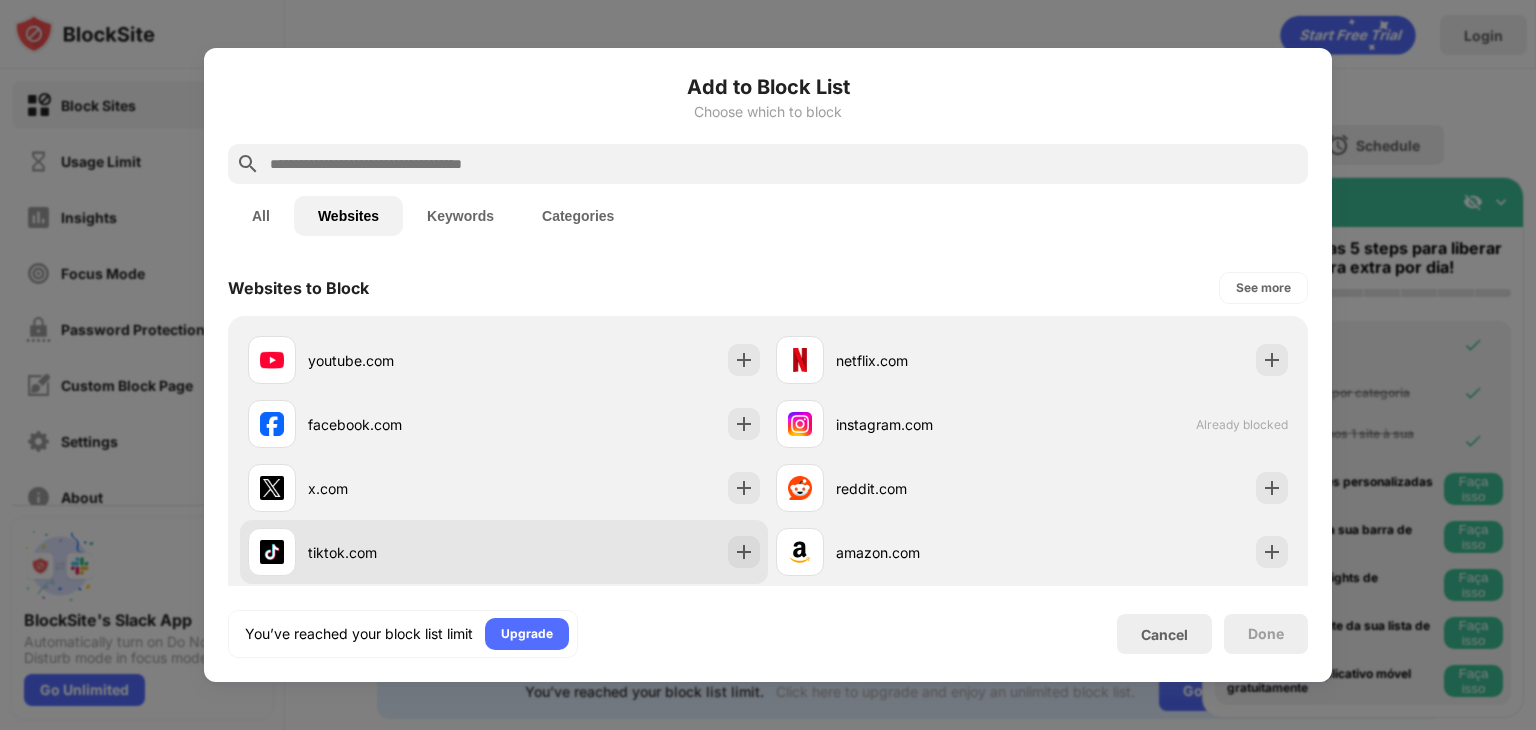 click at bounding box center [744, 552] 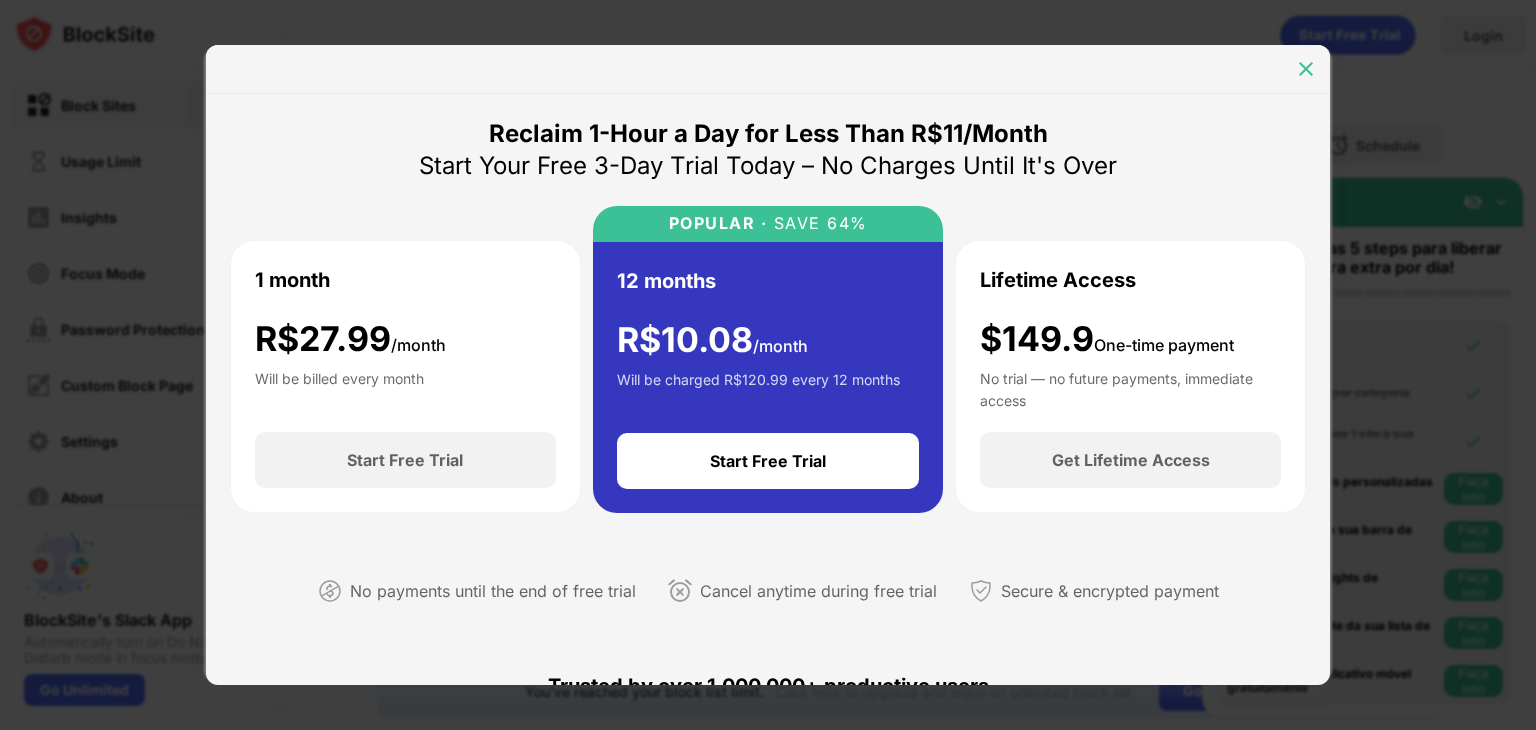 click at bounding box center (1306, 69) 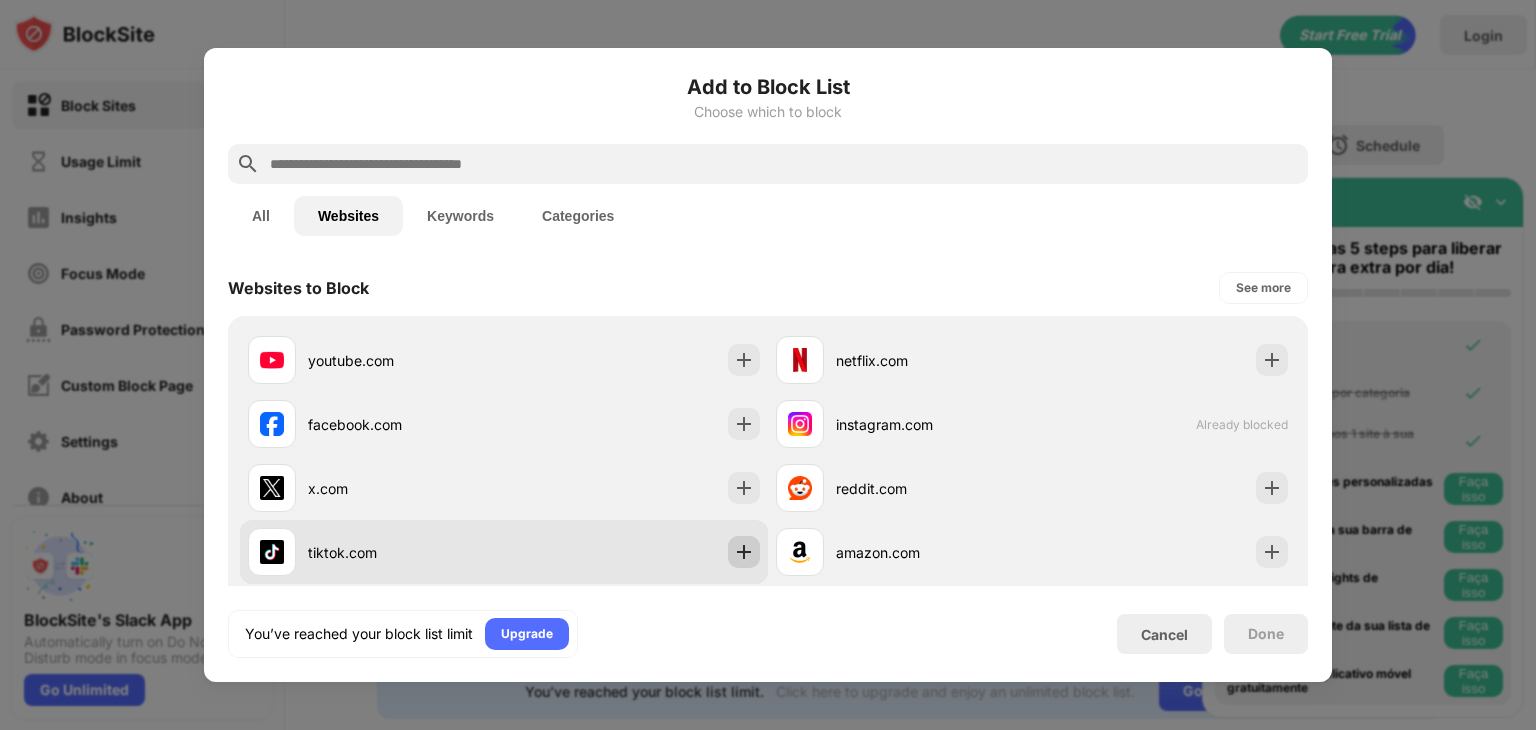click at bounding box center (744, 552) 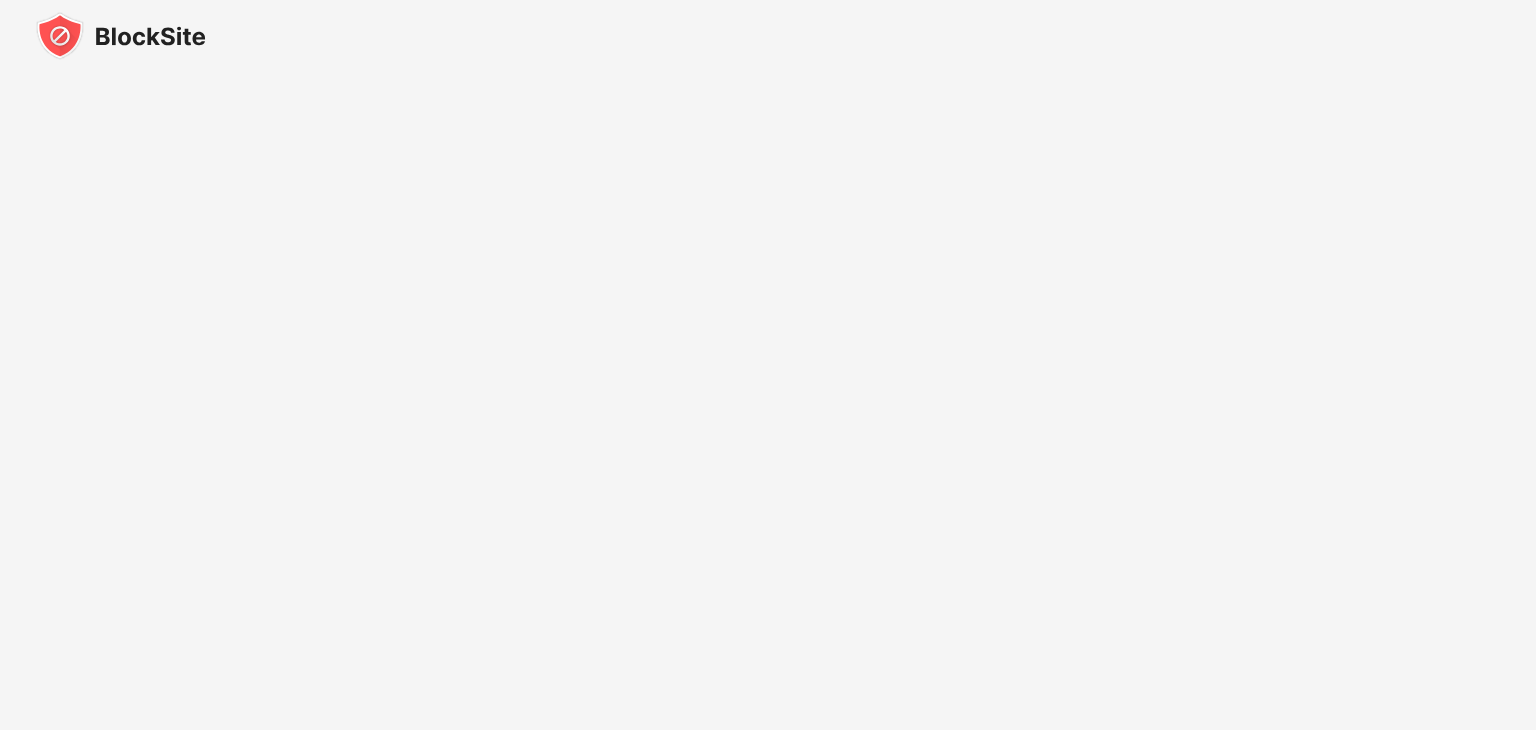 scroll, scrollTop: 0, scrollLeft: 0, axis: both 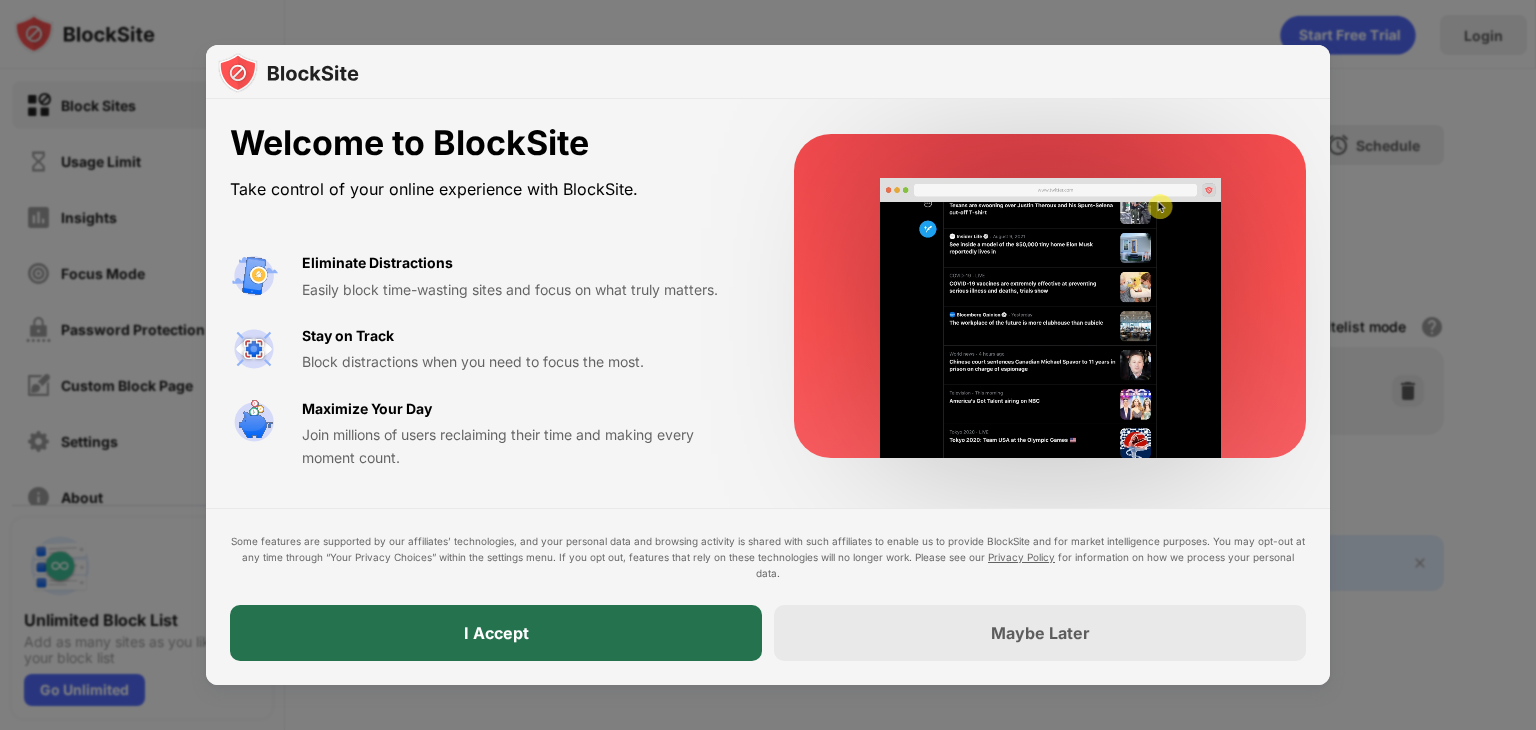 click on "I Accept" at bounding box center [496, 633] 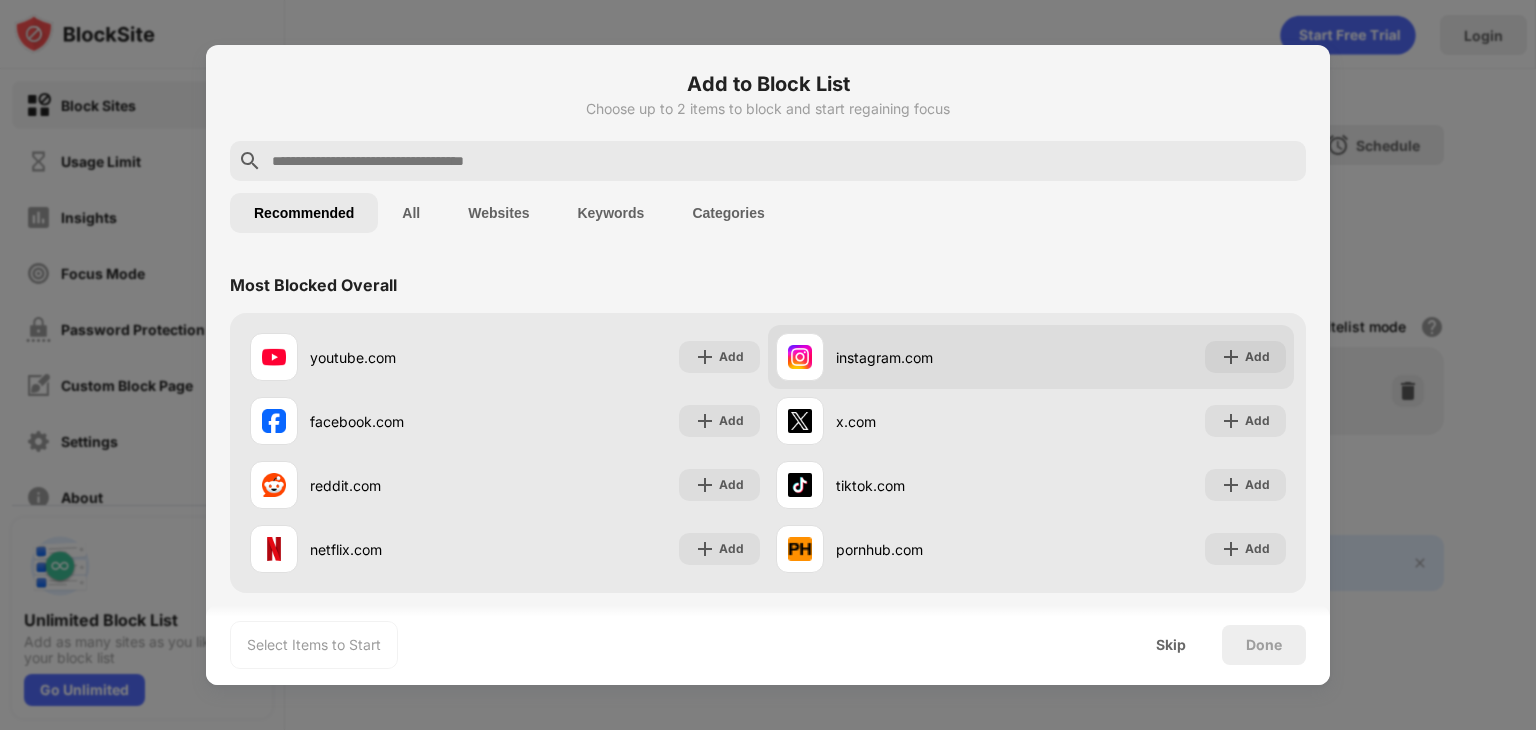 click on "instagram.com" at bounding box center [903, 357] 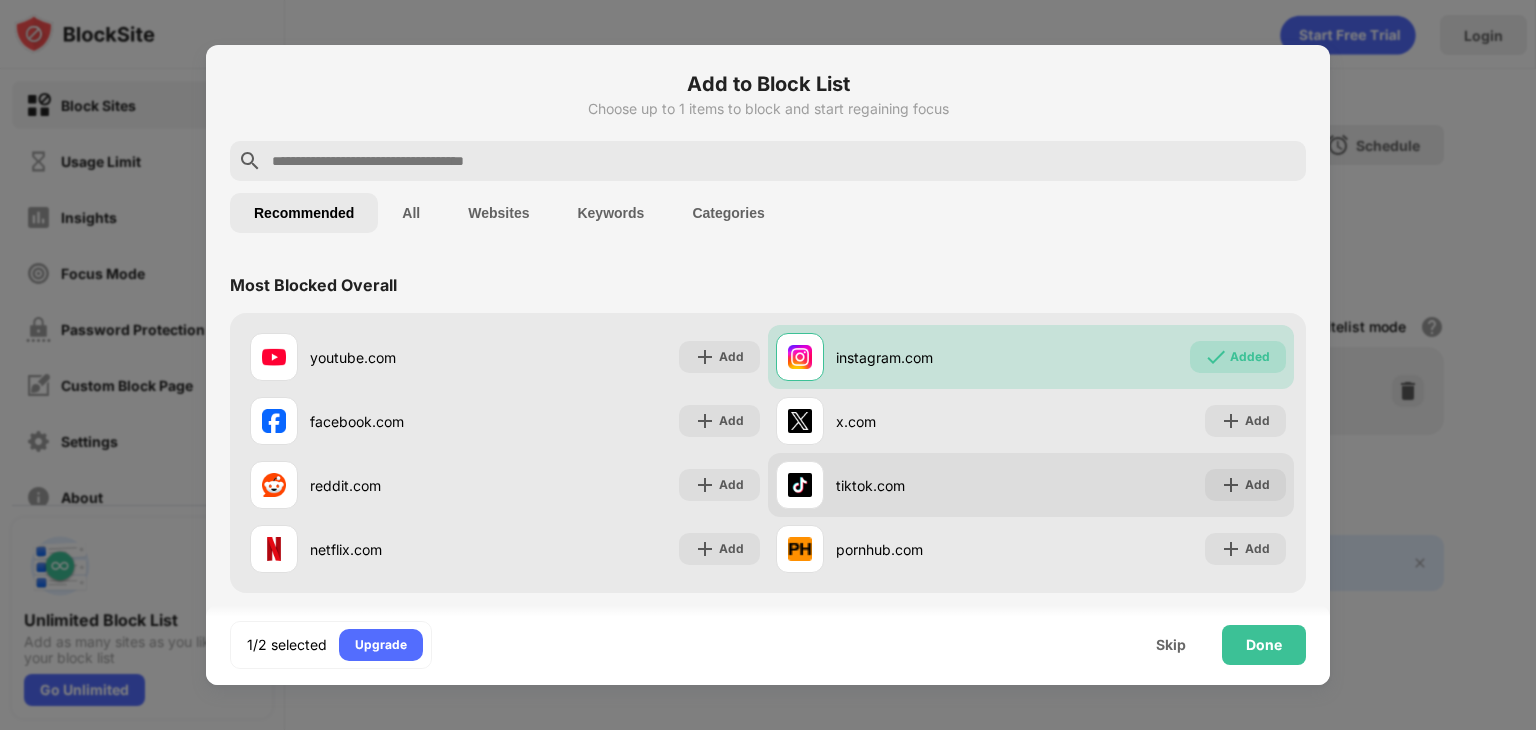 click on "tiktok.com" at bounding box center (903, 485) 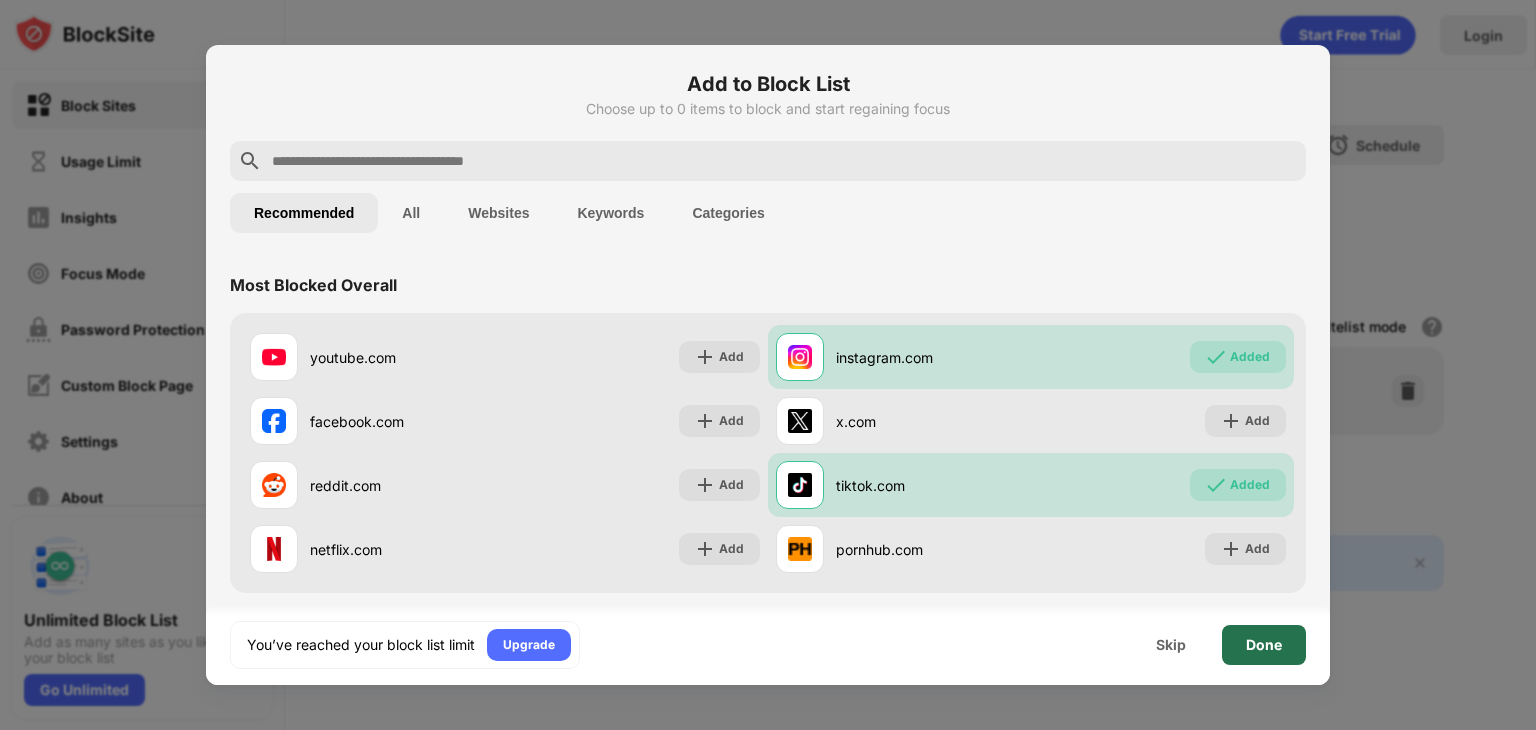 click on "Done" at bounding box center [1264, 645] 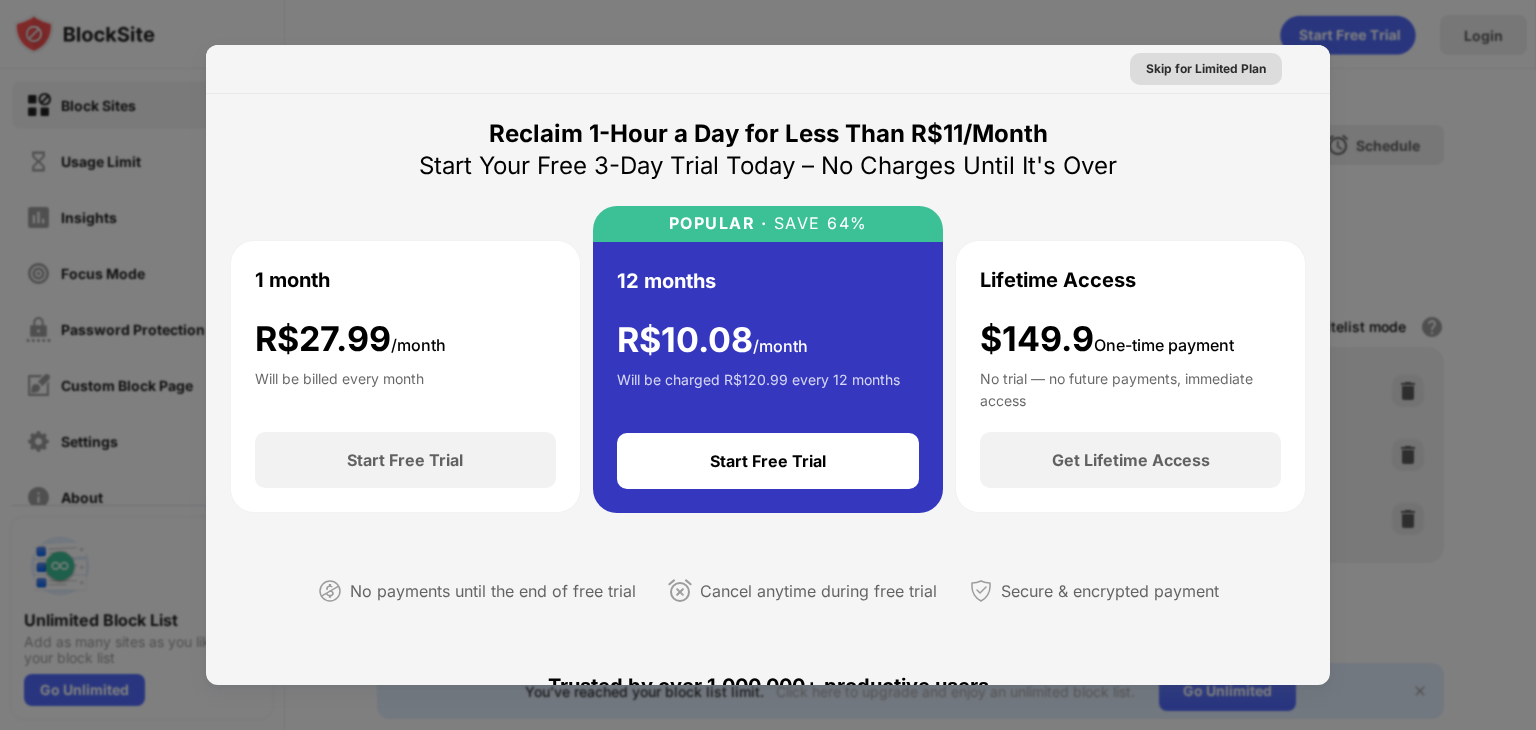 click on "Skip for Limited Plan" at bounding box center [1206, 69] 